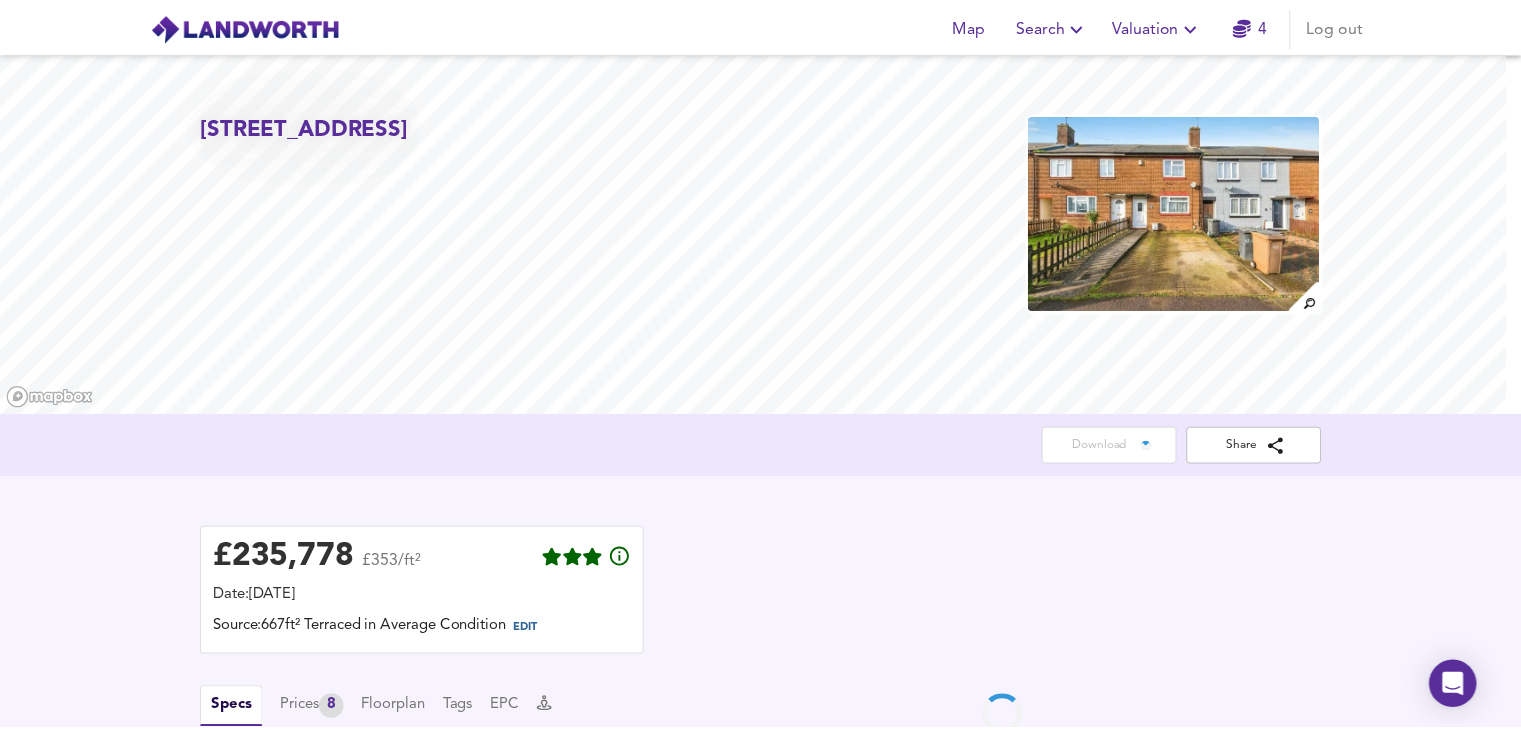 scroll, scrollTop: 0, scrollLeft: 0, axis: both 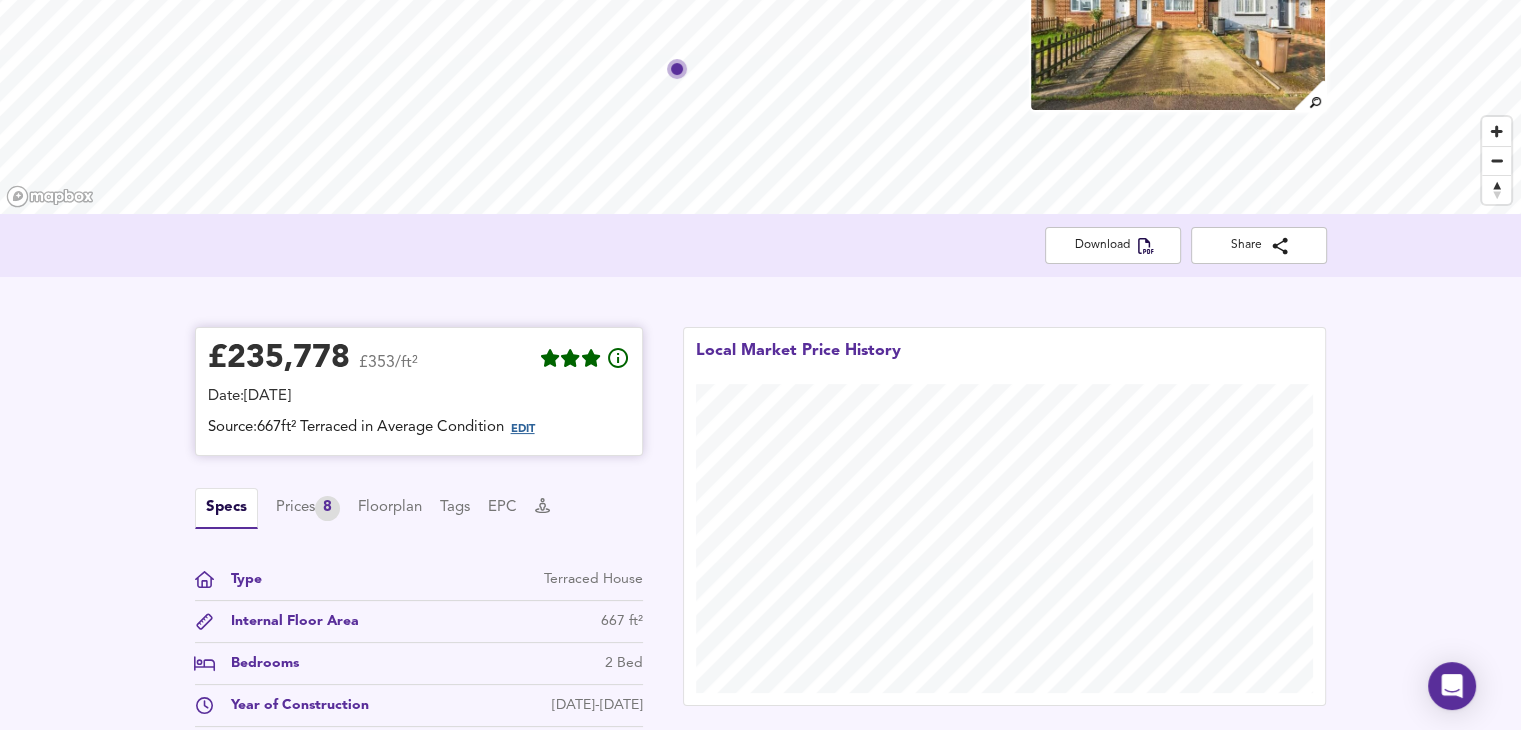 click on "EDIT" at bounding box center [523, 429] 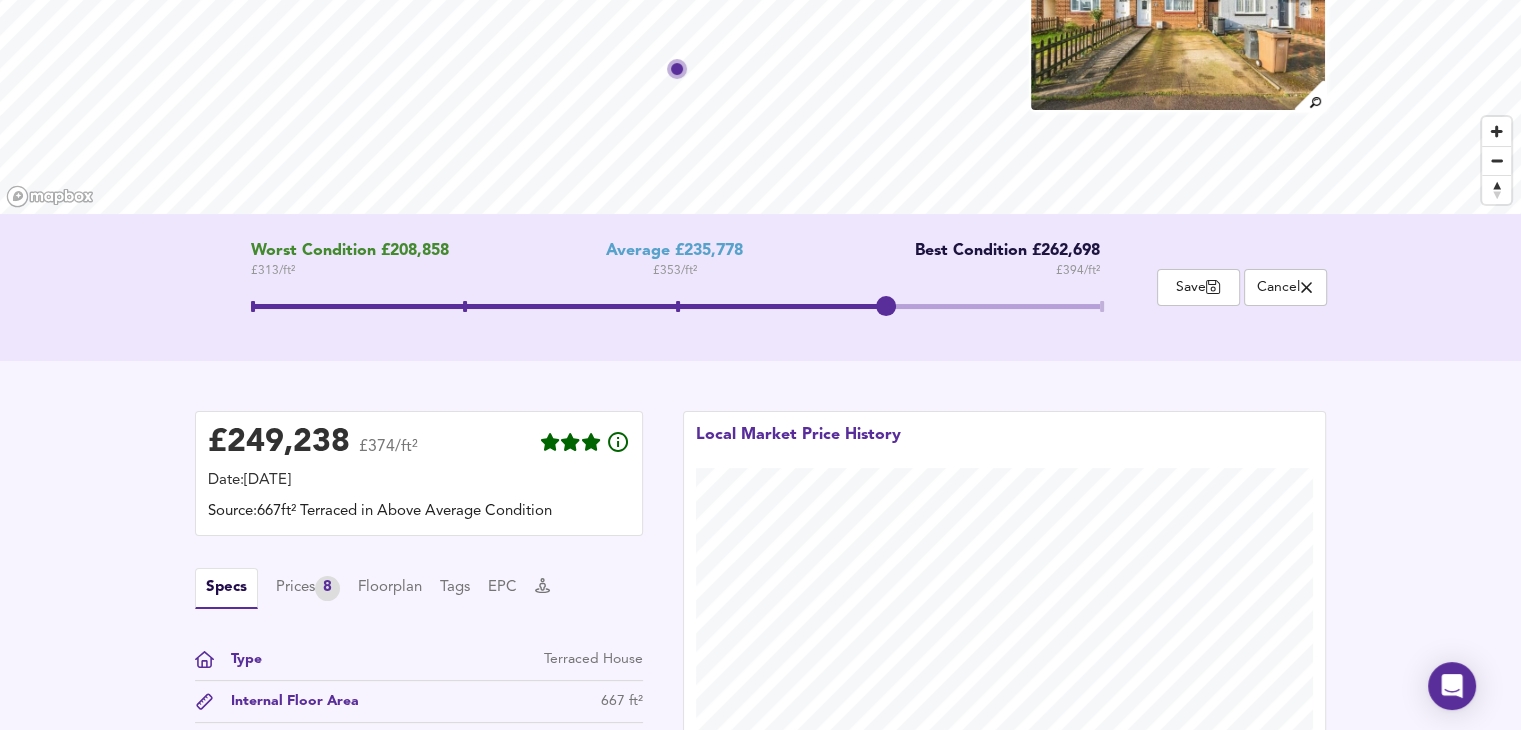 drag, startPoint x: 677, startPoint y: 310, endPoint x: 862, endPoint y: 299, distance: 185.32674 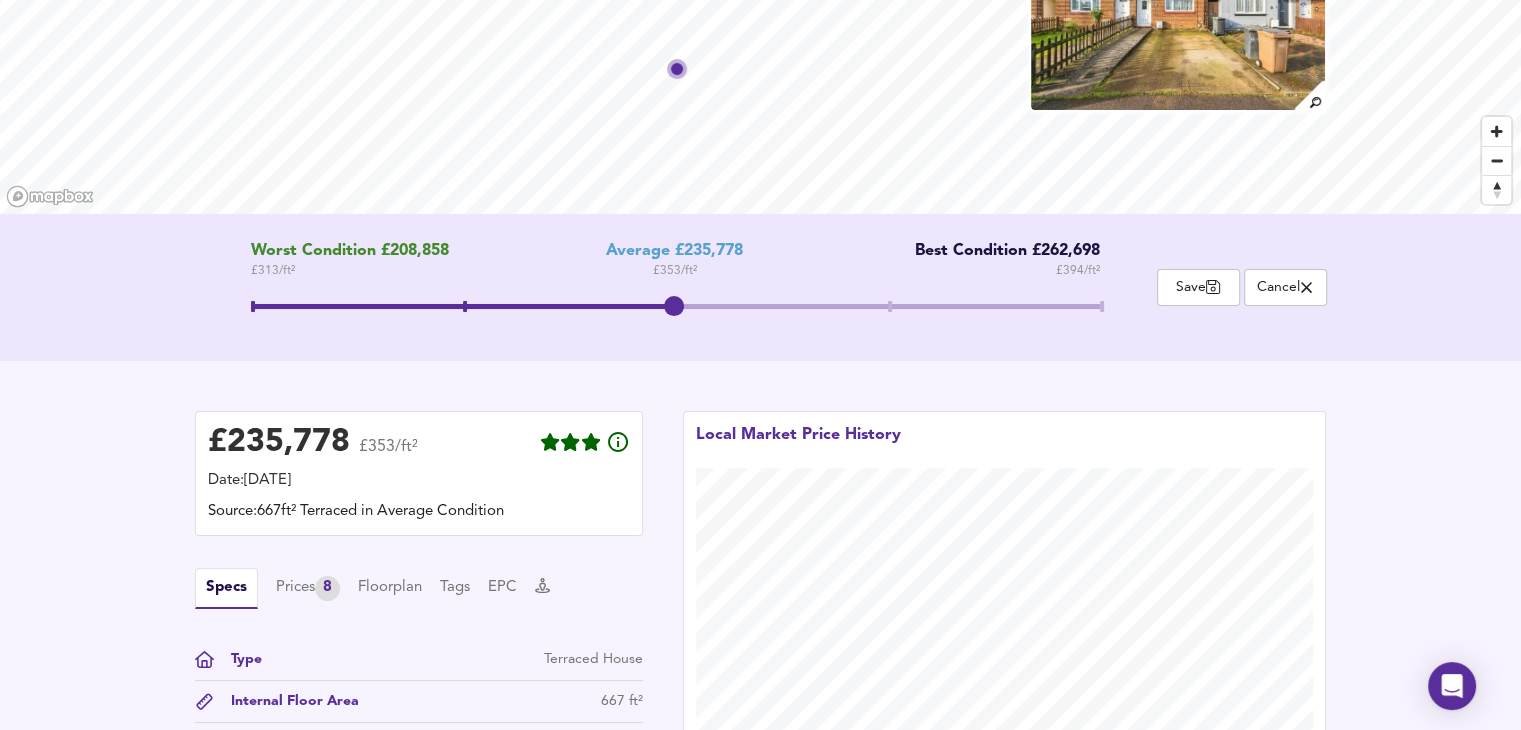 drag, startPoint x: 891, startPoint y: 297, endPoint x: 682, endPoint y: 317, distance: 209.95476 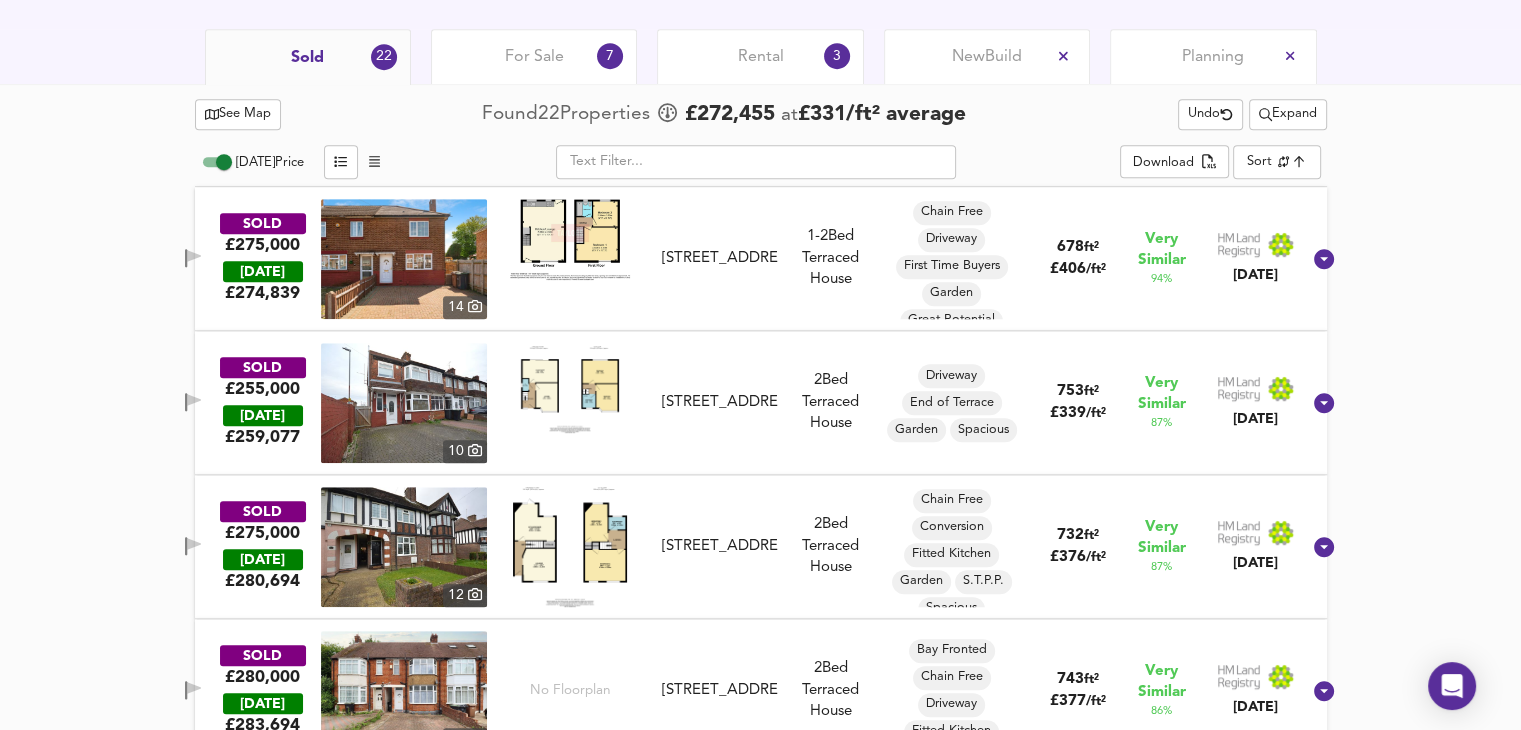 scroll, scrollTop: 1050, scrollLeft: 0, axis: vertical 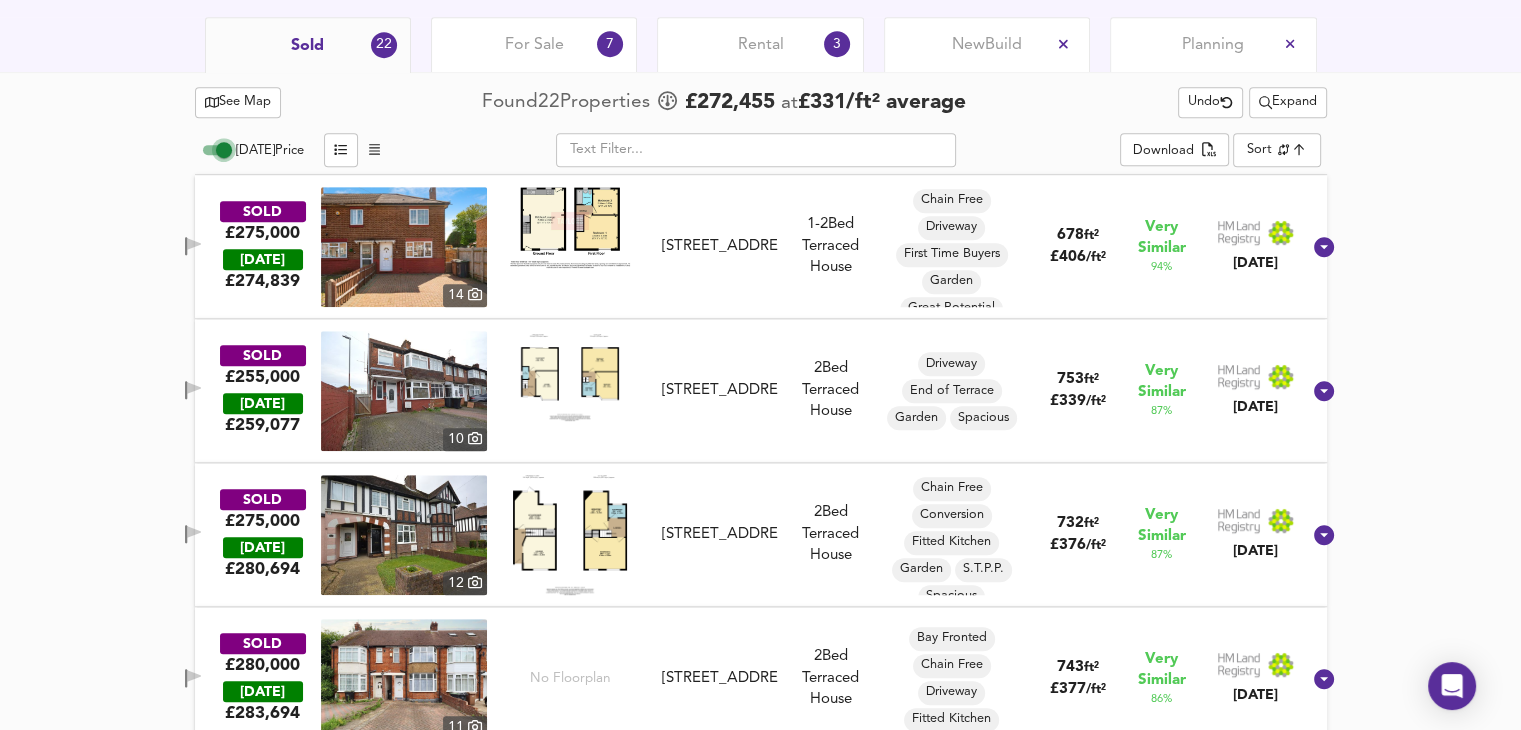 click on "Today  Price" at bounding box center (224, 150) 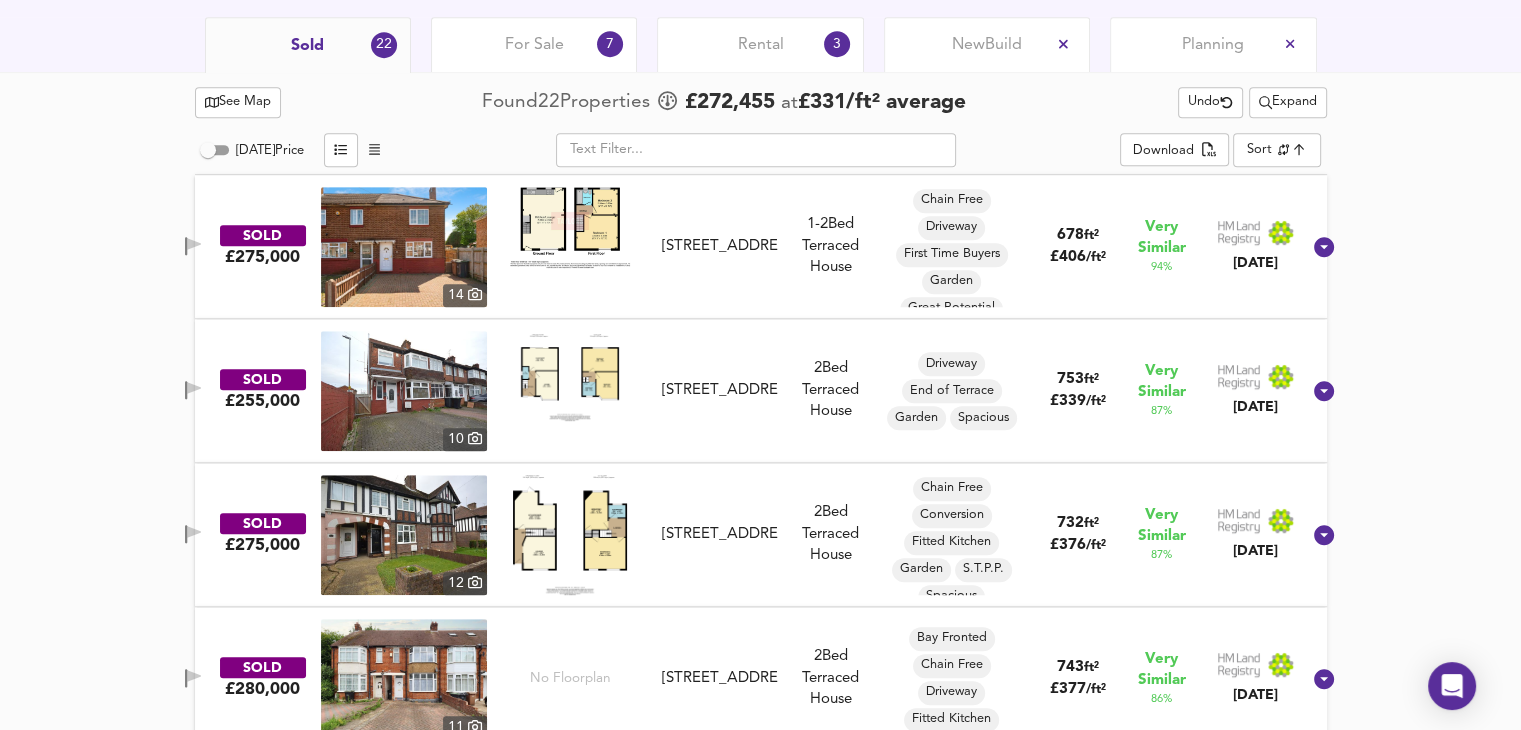 click on "Map Search Valuation    4 Log out 22 Trent Road, Luton, LU3 1TA Worst Condition   £208,858 £ 313 / ft² Average   £235,778 £ 353 / ft² Best Condition   £262,698 £ 394 / ft² Move the slider to refine the Estimated Price Save     Cancel   £ 235,778   £353/ft²   Date:  22 July 2025 Source:  667ft² Terraced in Average Condition Specs Prices   8 Floorplan Tags EPC Type Terraced House Internal Floor Area 667 ft² Bedrooms 2 Bed Year of Construction 1950-1966   Local Market Price History   Sold 22 For Sale 7 Rental 3 New  Build Planning   See Map Found  22  Propert ies     £ 272,455   at  £ 331 / ft²   average    Undo       Expand Today  Price           ​ Download   Sort   similarityscore ​ SOLD £275,000     14     39 Trent Road, LU3 1SZ 39 Trent Road, LU3 1SZ 1-2  Bed Rightmove thinks this is a 2 bed but Zoopla states 1 bed, so we're showing you both here   Terraced House Chain Free Driveway First Time Buyers Garden Great Potential 678 ft² £ 406 / ft² 94" at bounding box center [760, -685] 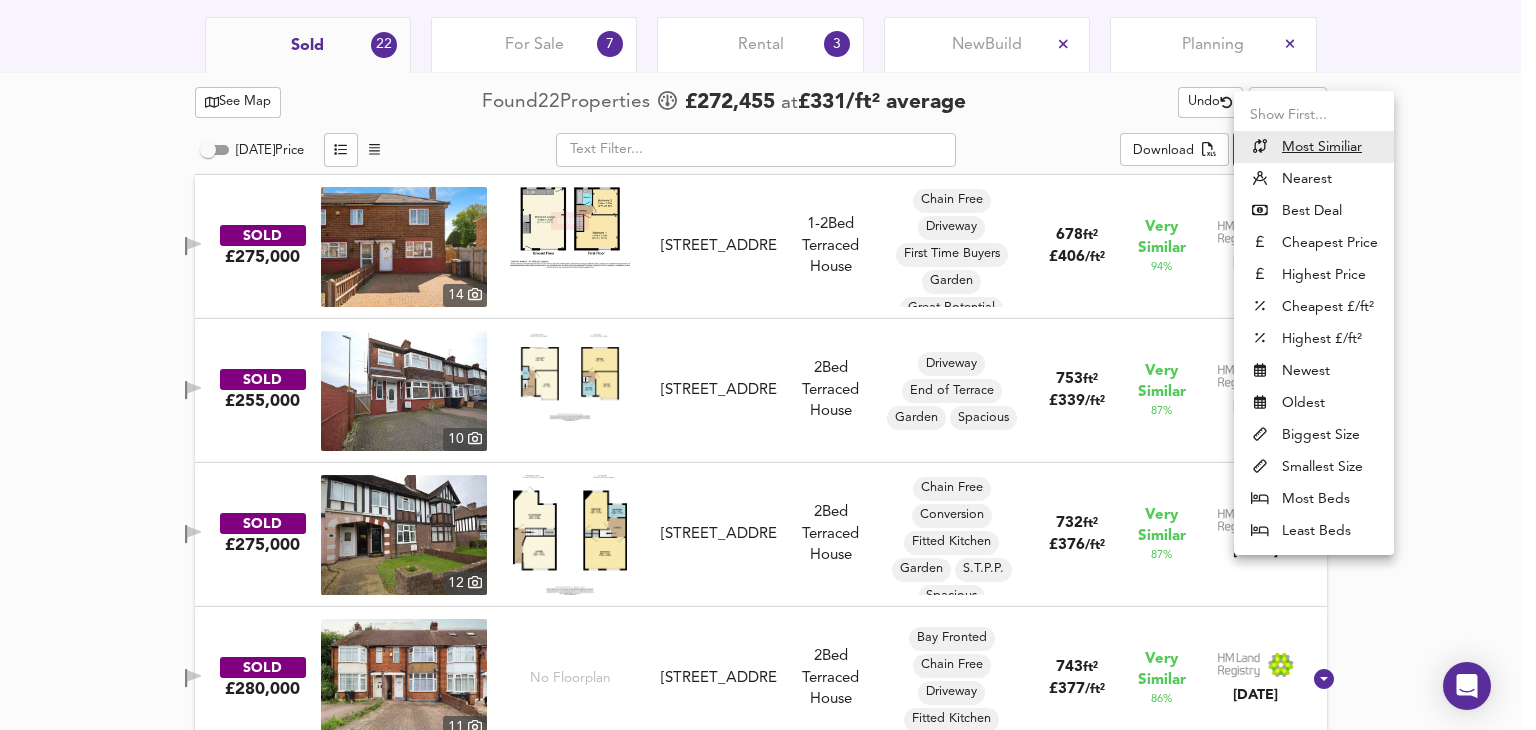 click on "Nearest" at bounding box center (1314, 179) 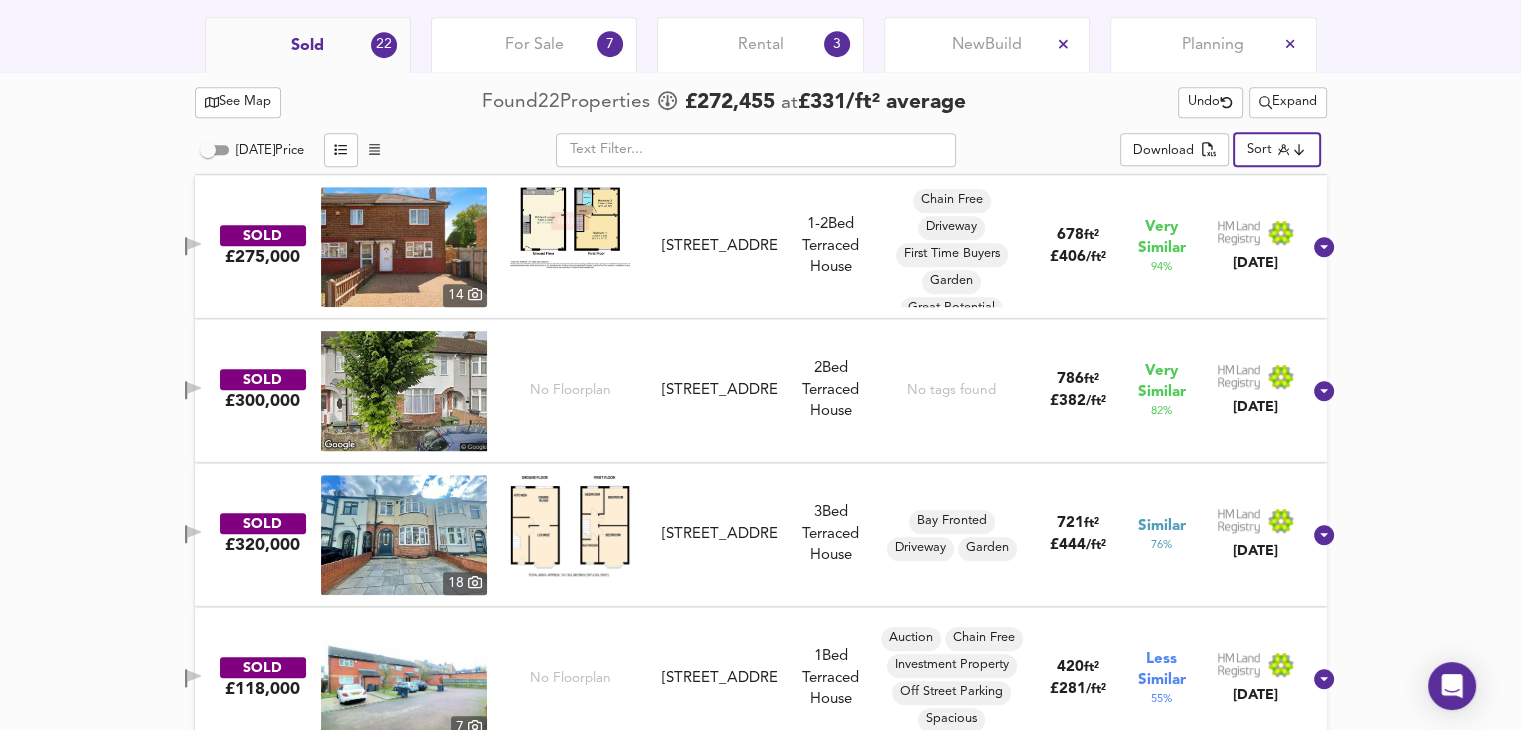 click on "Map Search Valuation    4 Log out 22 Trent Road, Luton, LU3 1TA Worst Condition   £208,858 £ 313 / ft² Average   £235,778 £ 353 / ft² Best Condition   £262,698 £ 394 / ft² Move the slider to refine the Estimated Price Save     Cancel   £ 235,778   £353/ft²   Date:  22 July 2025 Source:  667ft² Terraced in Average Condition Specs Prices   8 Floorplan Tags EPC Type Terraced House Internal Floor Area 667 ft² Bedrooms 2 Bed Year of Construction 1950-1966   Local Market Price History   Sold 22 For Sale 7 Rental 3 New  Build Planning   See Map Found  22  Propert ies     £ 272,455   at  £ 331 / ft²   average    Undo       Expand Today  Price           ​ Download   Sort   distancetocenter ​ SOLD £275,000     14     39 Trent Road, LU3 1SZ 39 Trent Road, LU3 1SZ 1-2  Bed Rightmove thinks this is a 2 bed but Zoopla states 1 bed, so we're showing you both here   Terraced House Chain Free Driveway First Time Buyers Garden Great Potential 678 ft² £ 406 / ft² %" at bounding box center (760, -685) 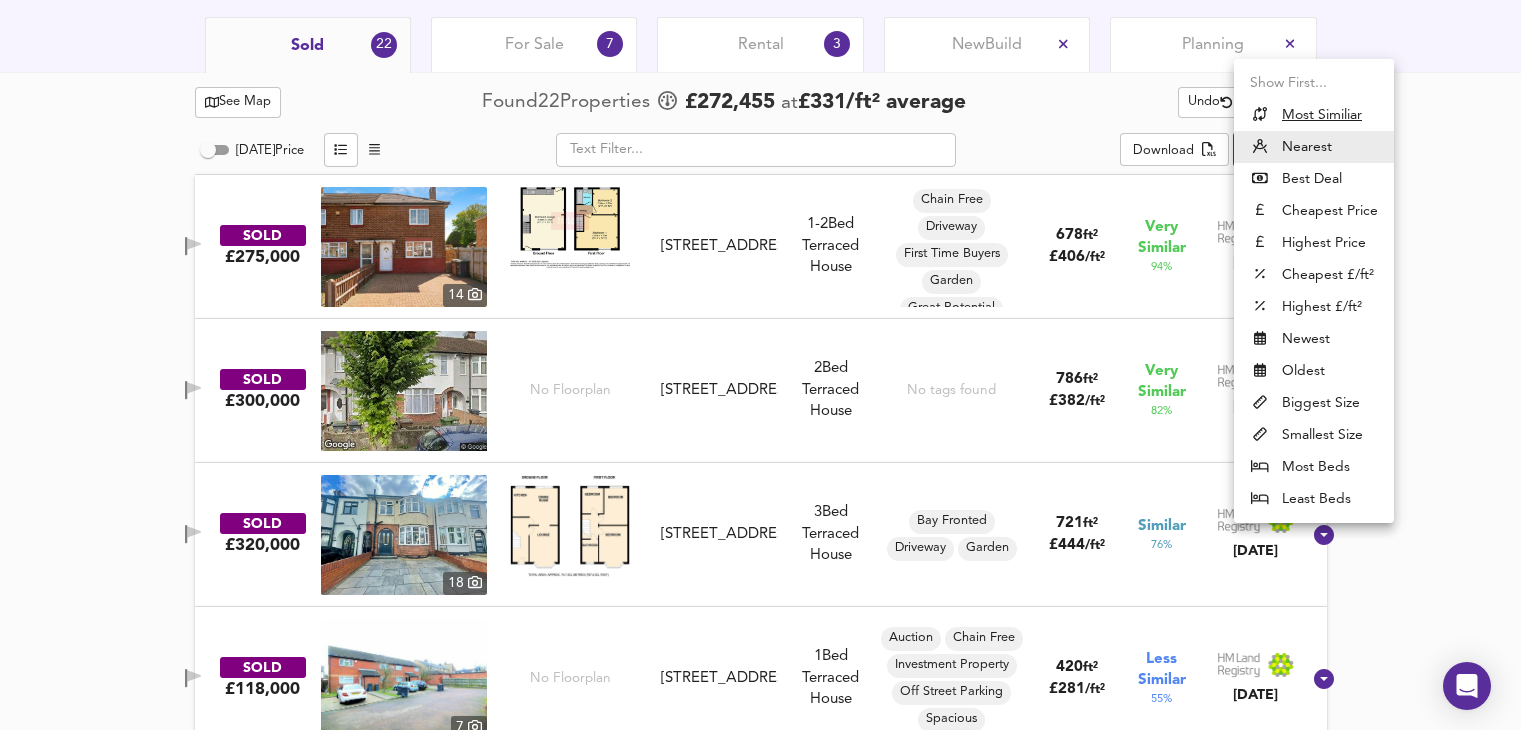 click on "Most Similiar" at bounding box center [1322, 115] 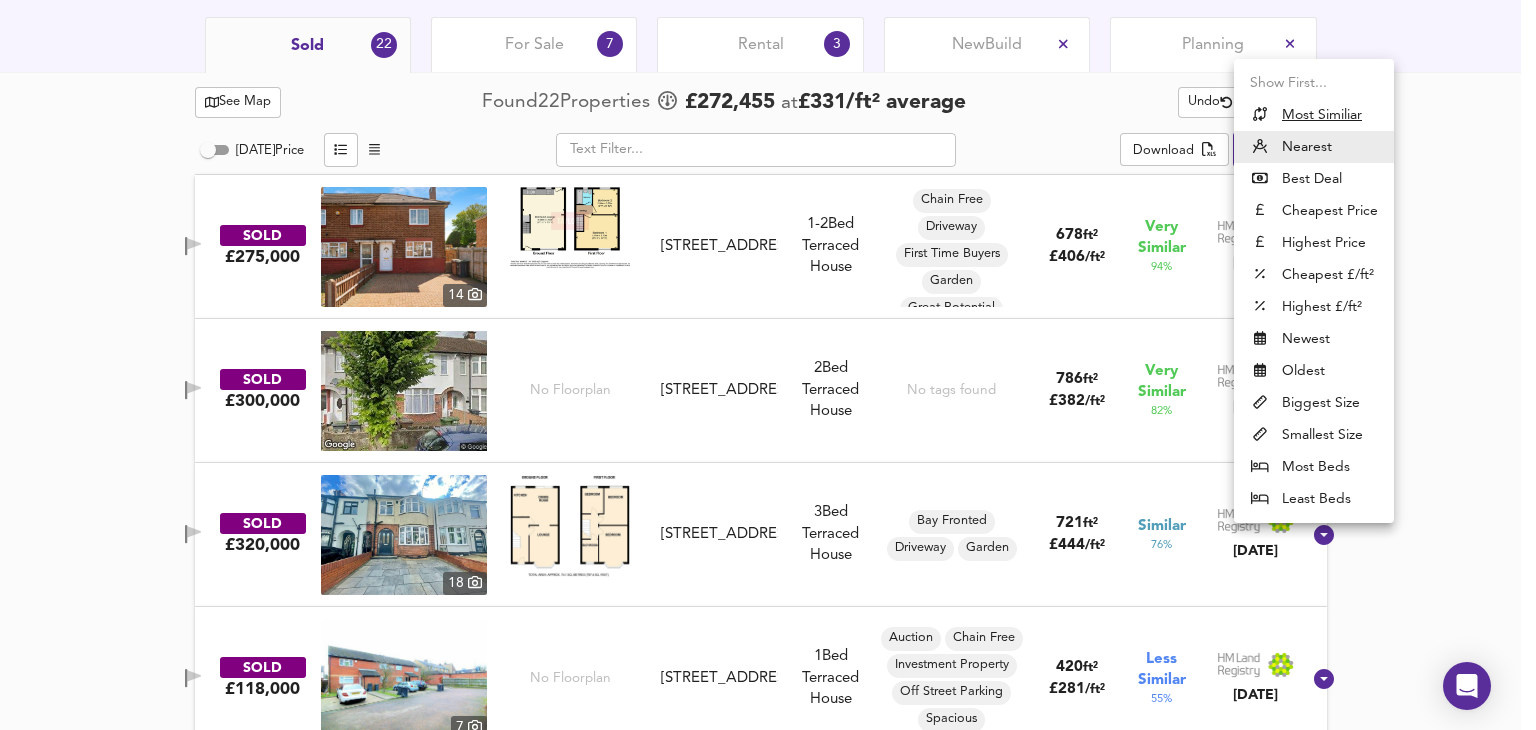 type on "similarityscore" 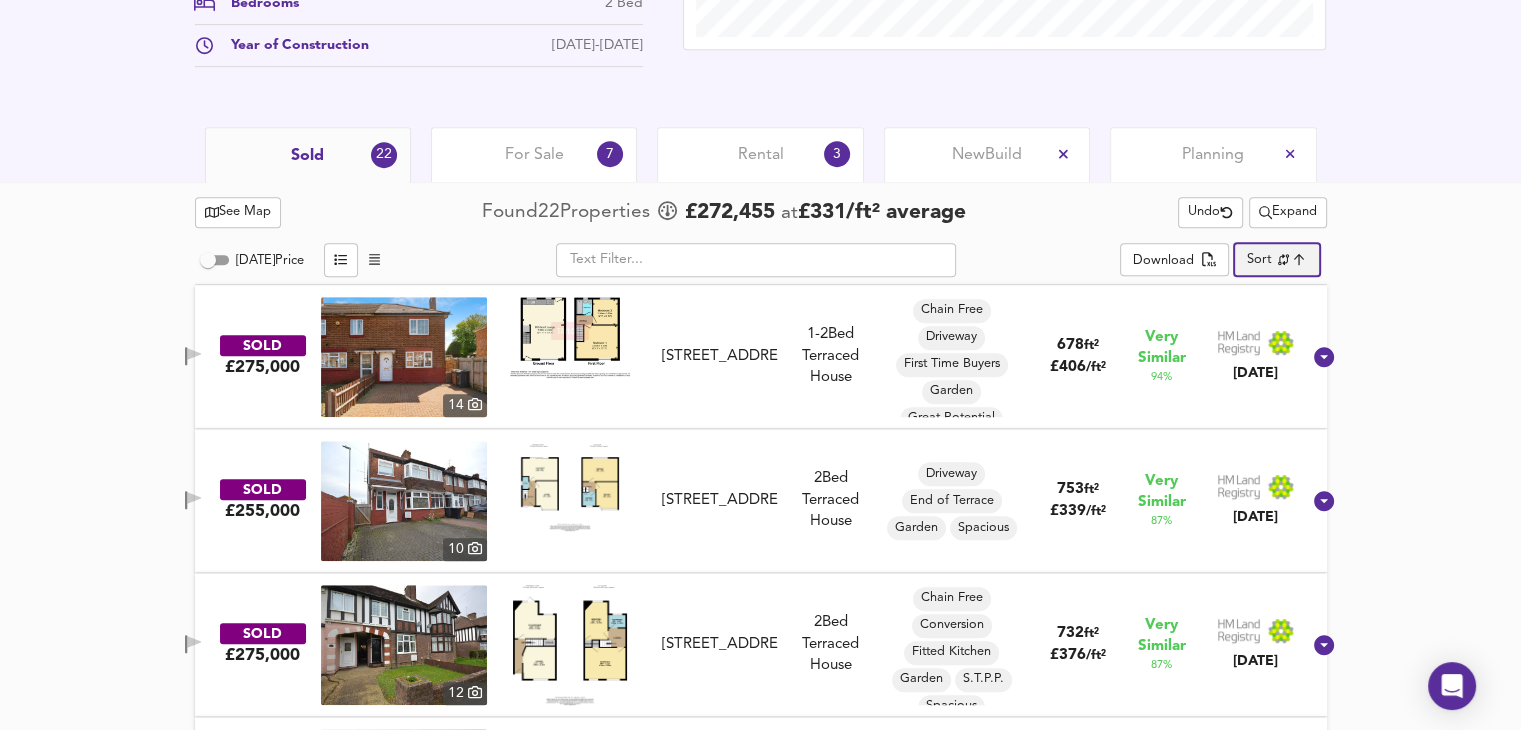 scroll, scrollTop: 900, scrollLeft: 0, axis: vertical 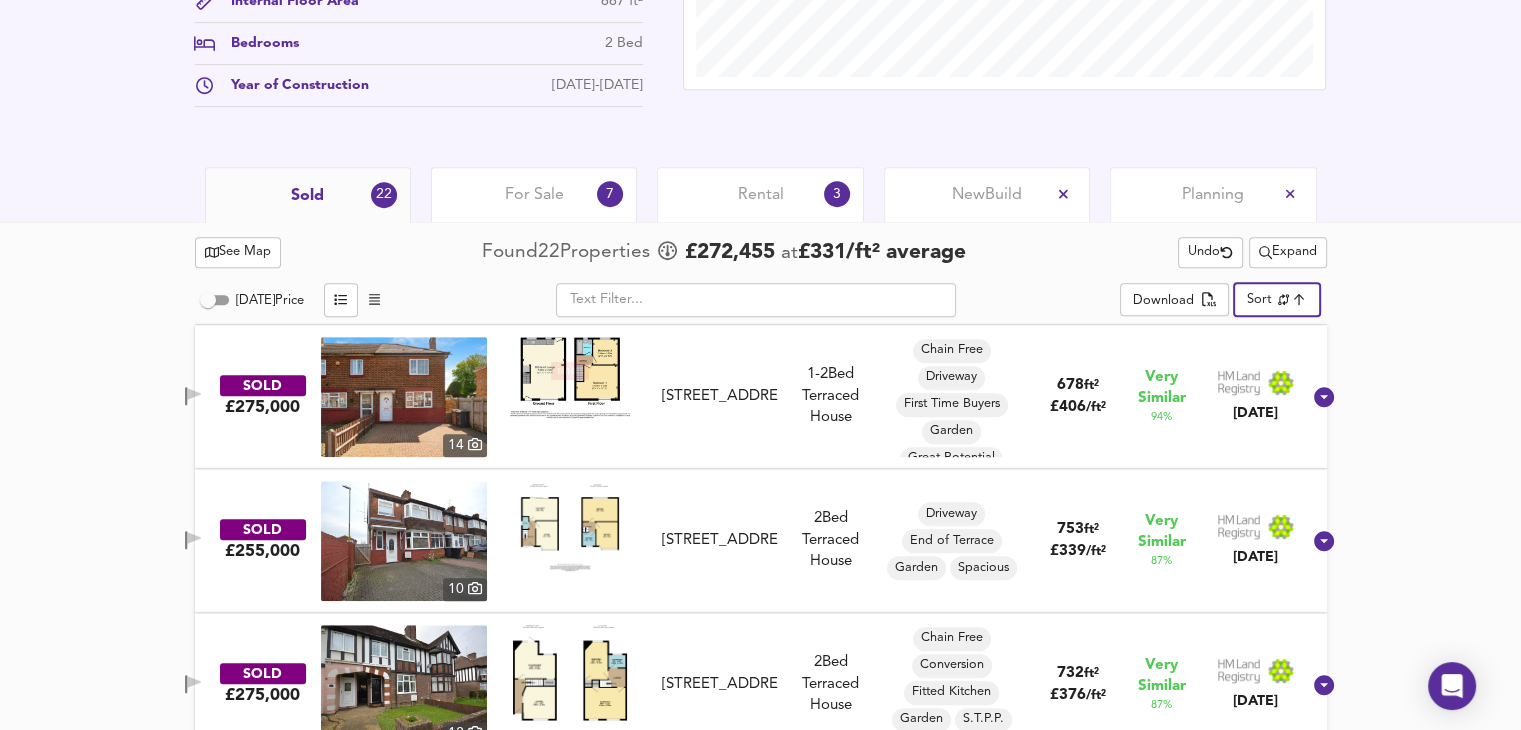 click at bounding box center [404, 397] 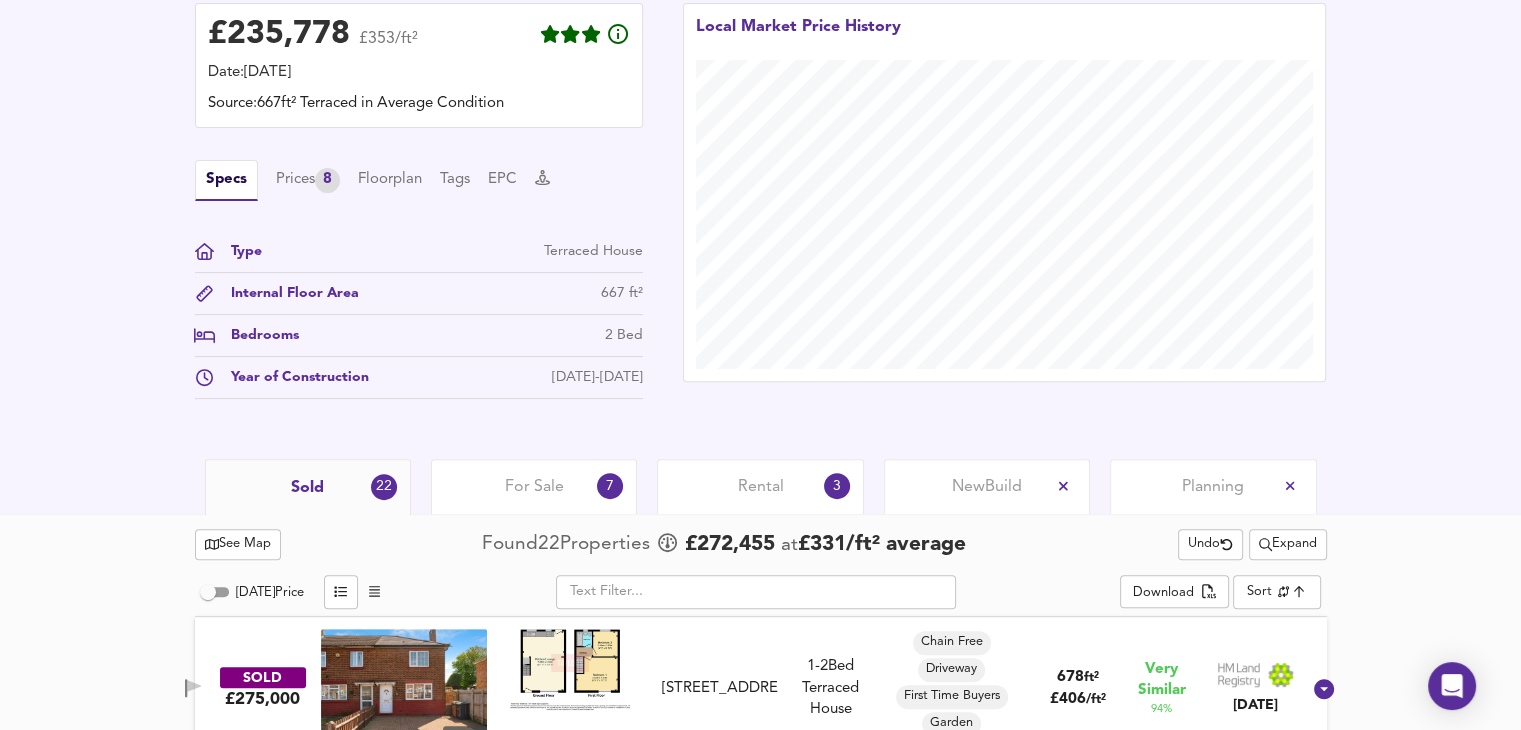 scroll, scrollTop: 0, scrollLeft: 0, axis: both 